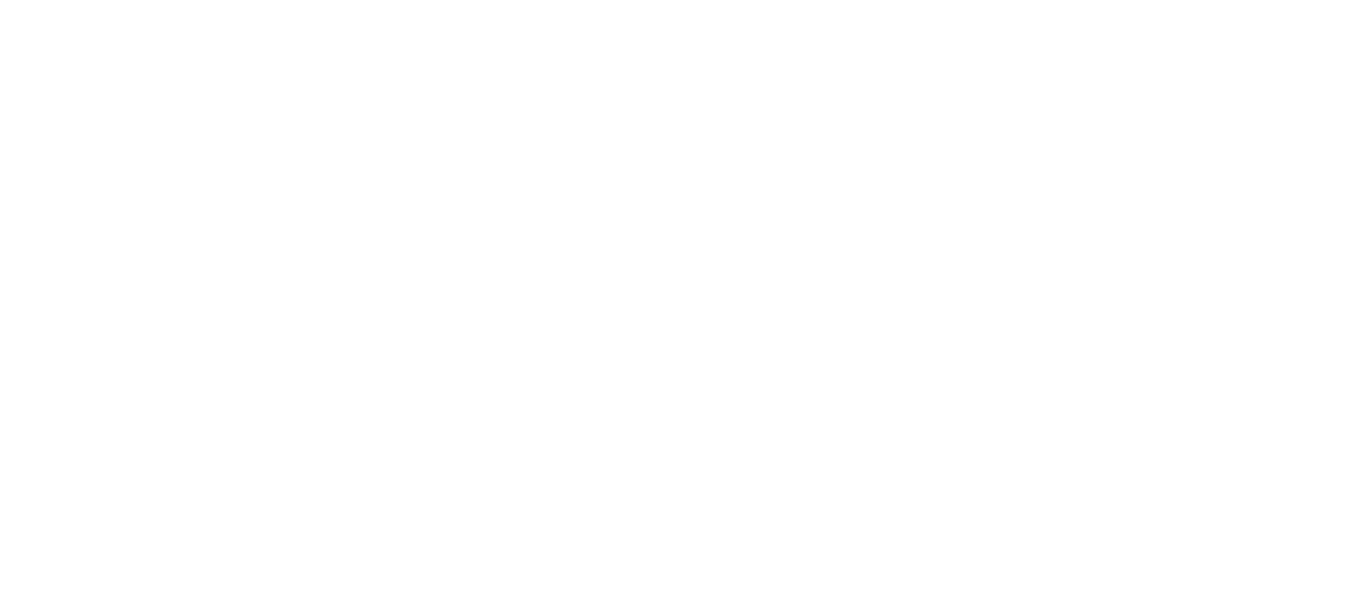 scroll, scrollTop: 0, scrollLeft: 0, axis: both 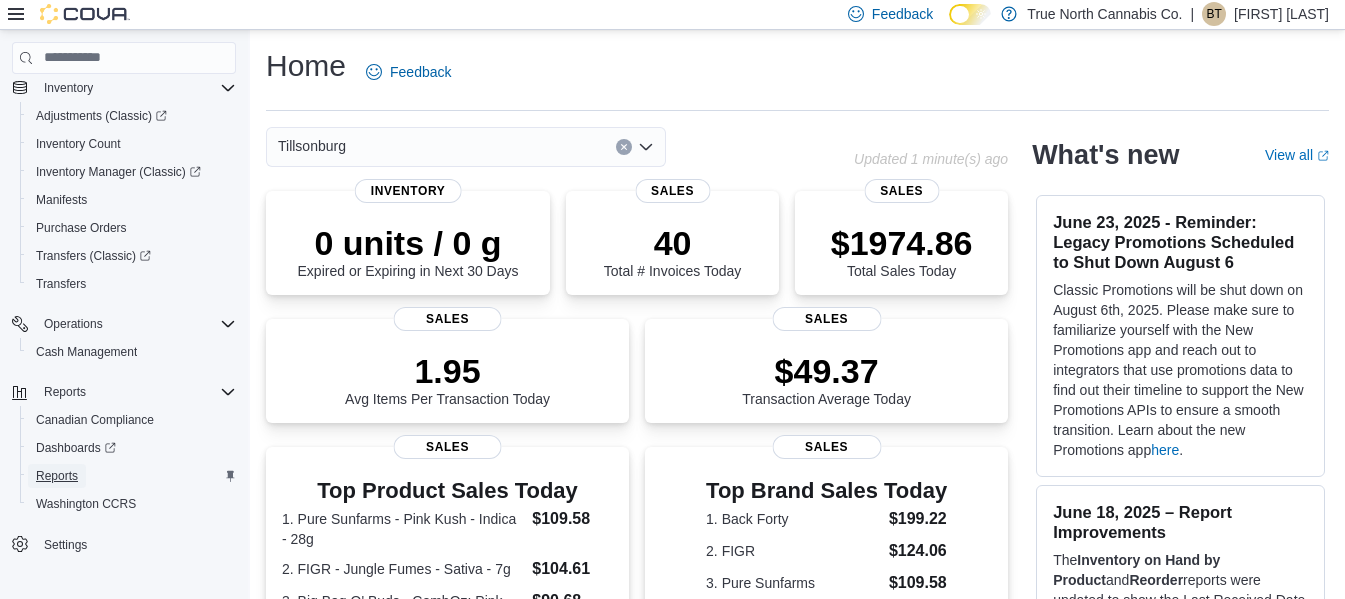 click on "Reports" at bounding box center [57, 476] 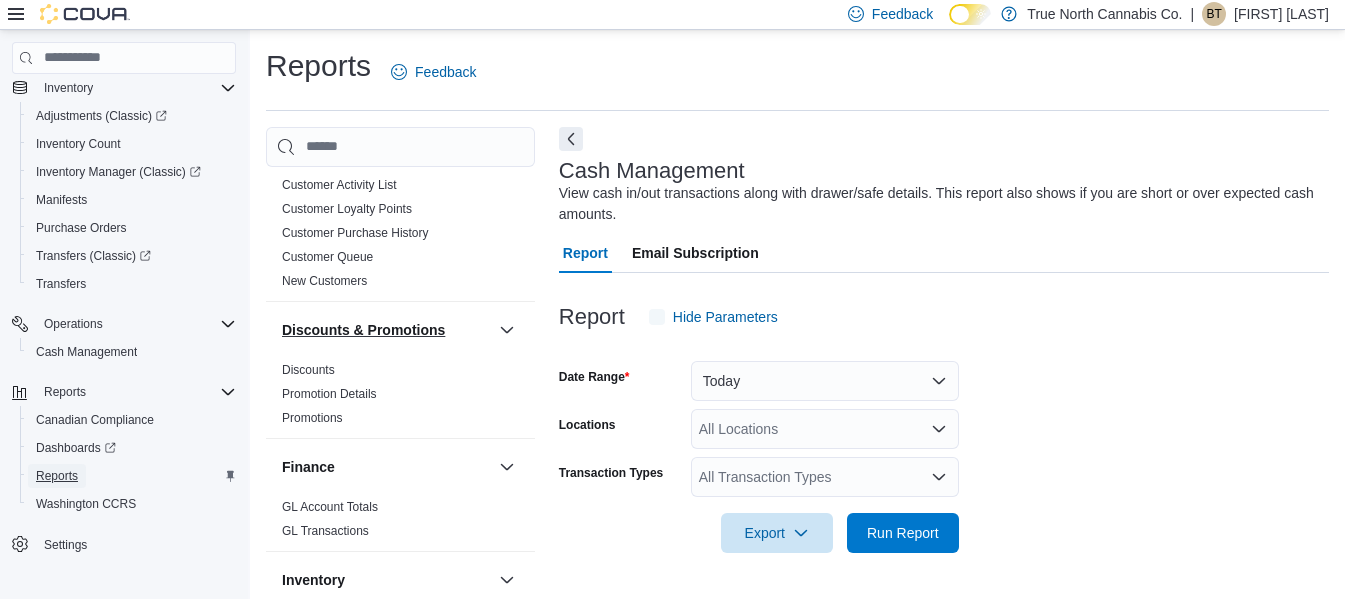 scroll, scrollTop: 300, scrollLeft: 0, axis: vertical 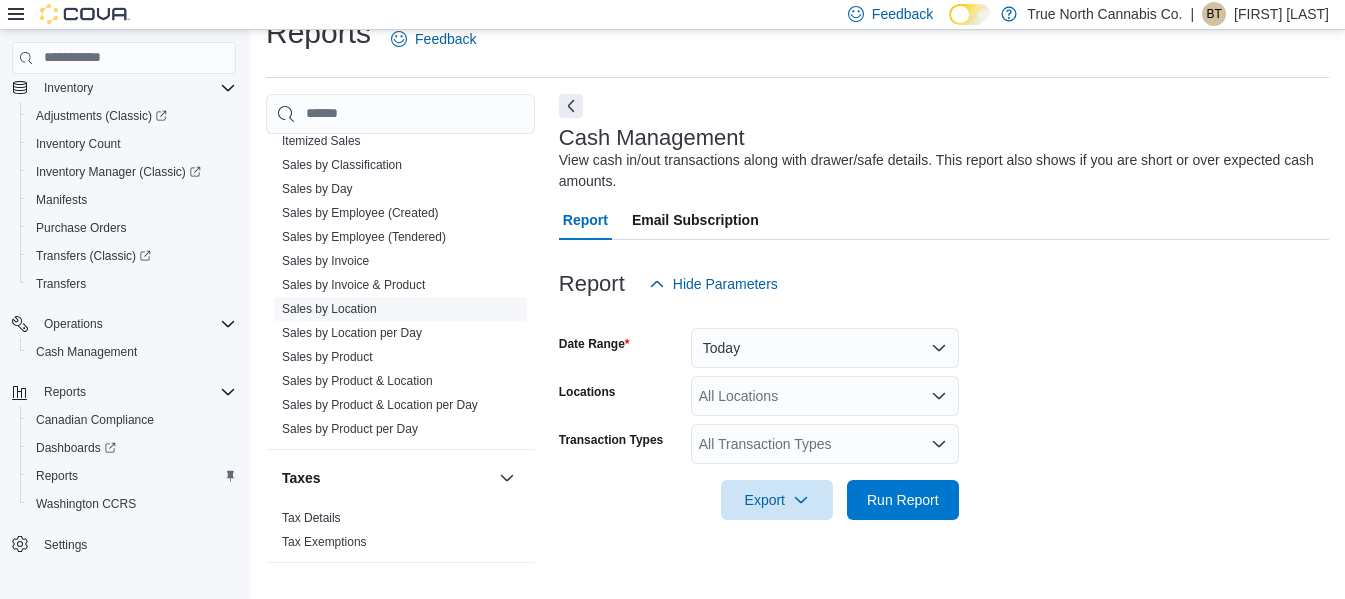 click on "Sales by Location" at bounding box center (329, 309) 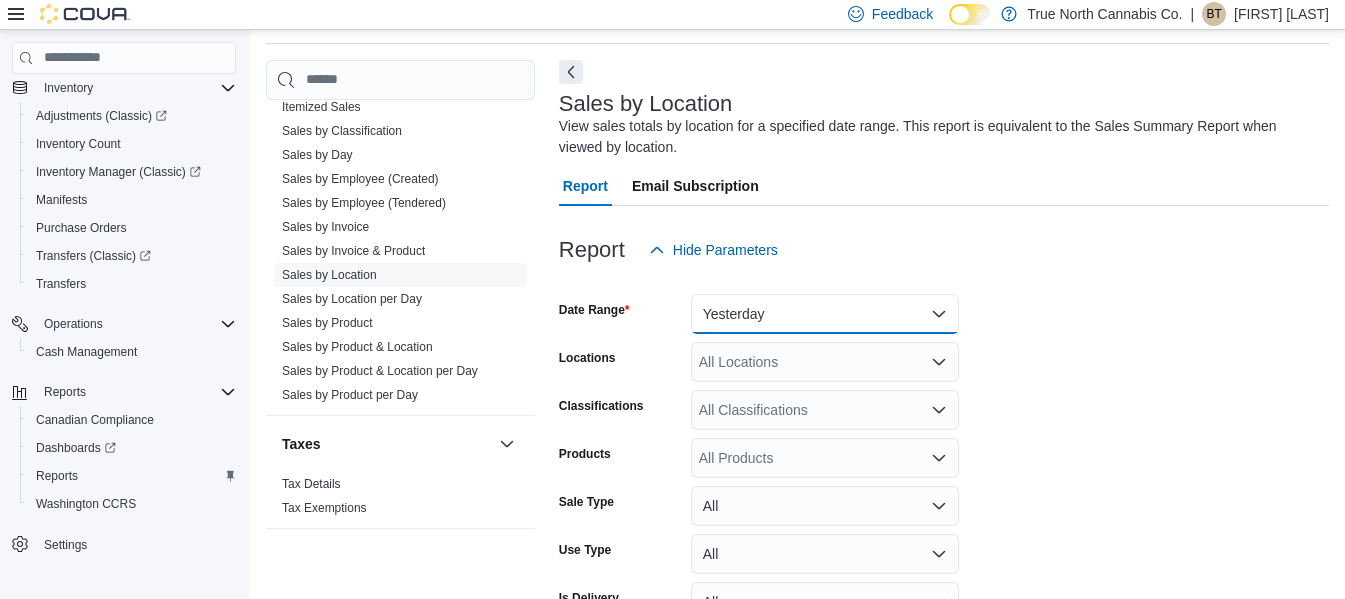click on "Yesterday" at bounding box center (825, 314) 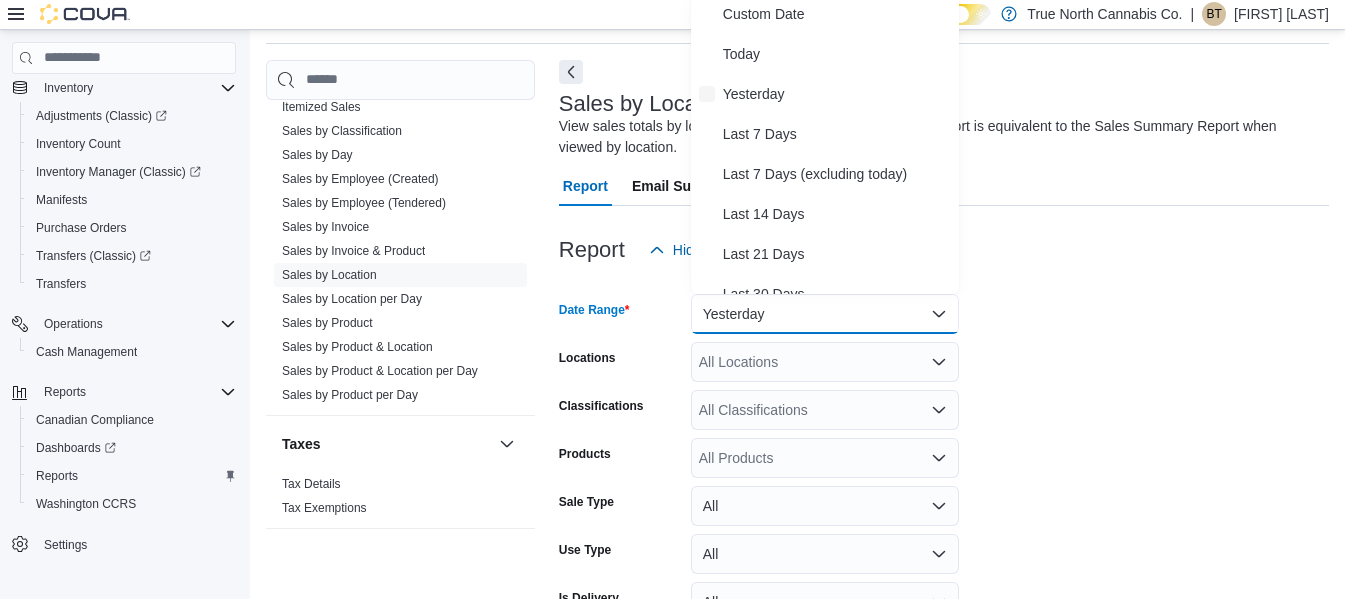 scroll, scrollTop: 61, scrollLeft: 0, axis: vertical 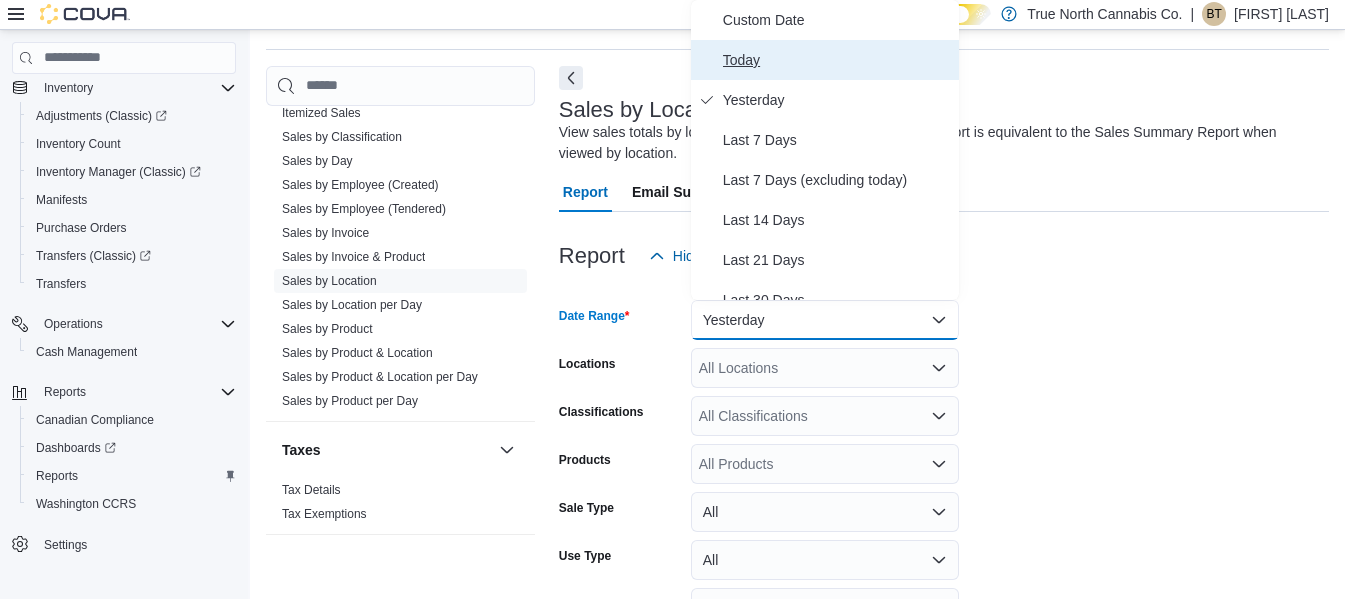 click on "Today" at bounding box center (825, 60) 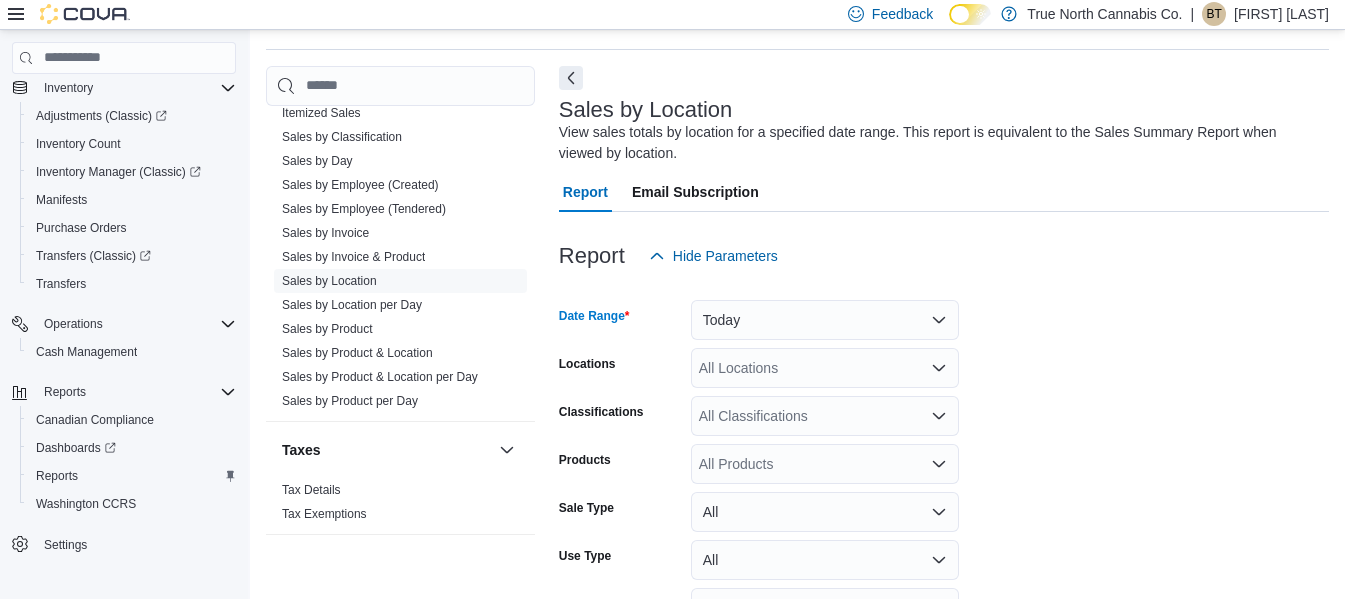click 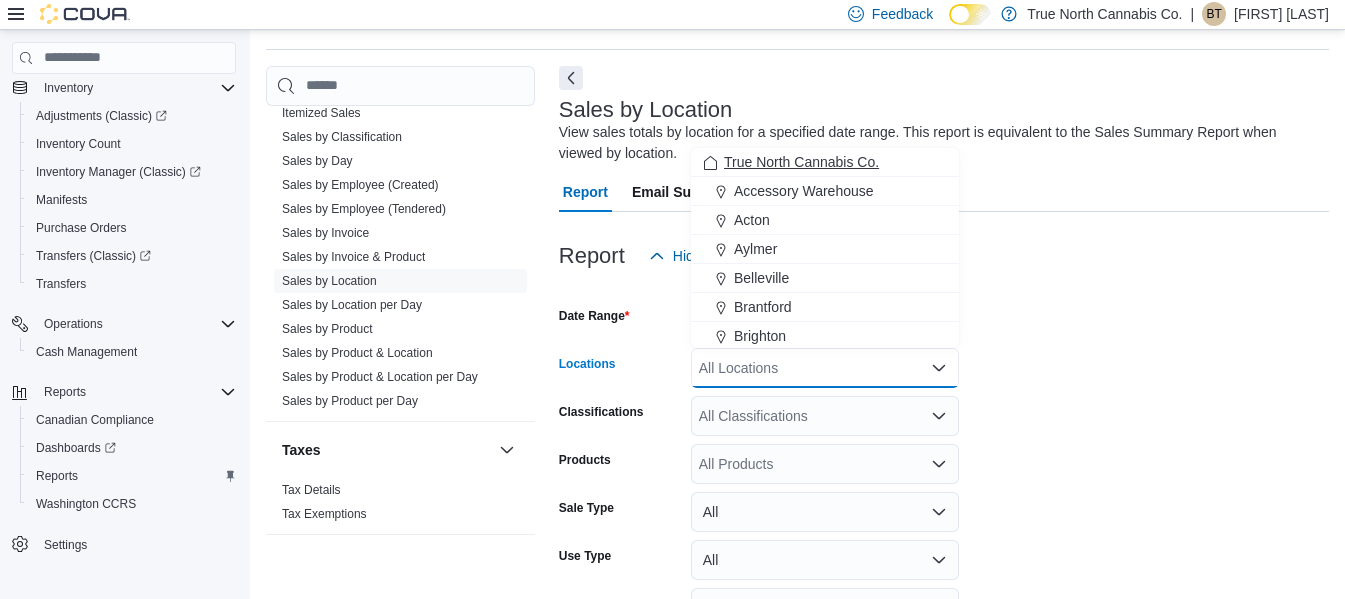 click on "True North Cannabis Co." at bounding box center [801, 162] 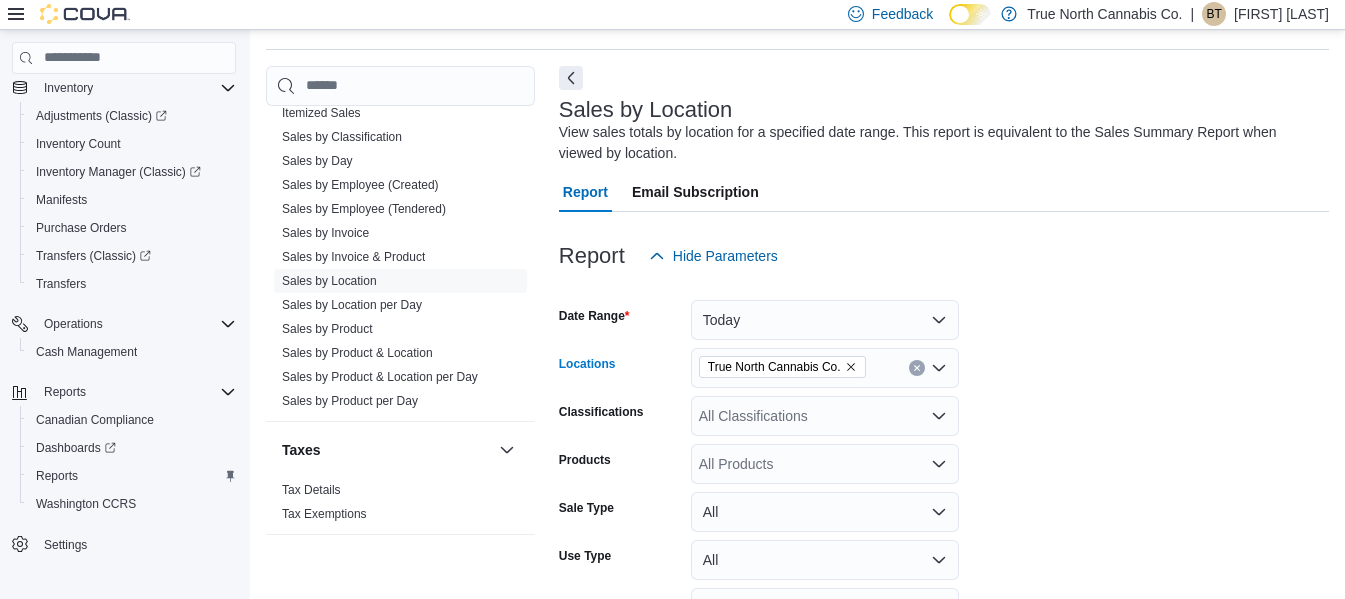 scroll, scrollTop: 186, scrollLeft: 0, axis: vertical 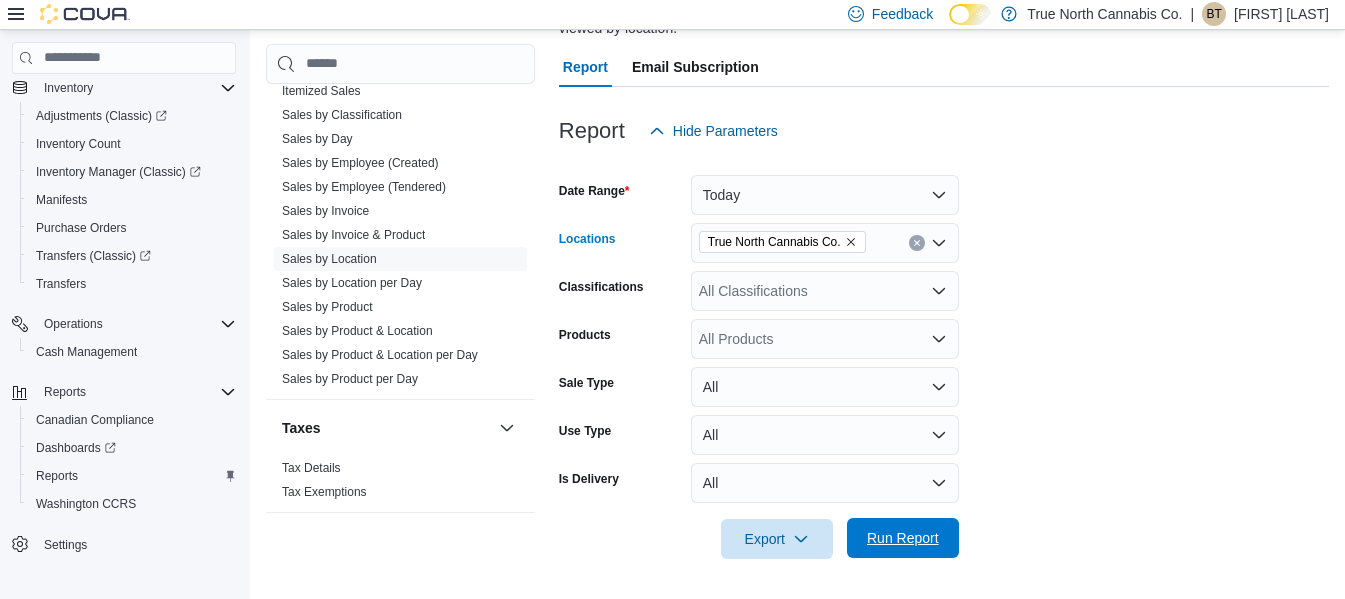 click on "Run Report" at bounding box center [903, 538] 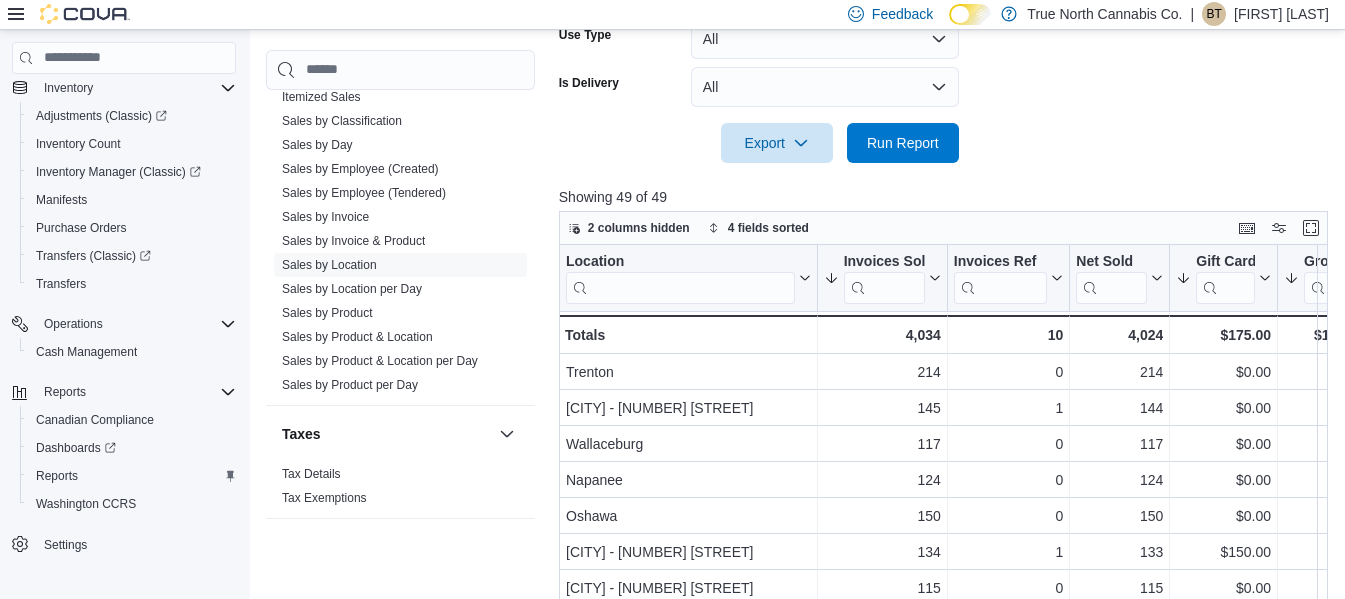 scroll, scrollTop: 689, scrollLeft: 0, axis: vertical 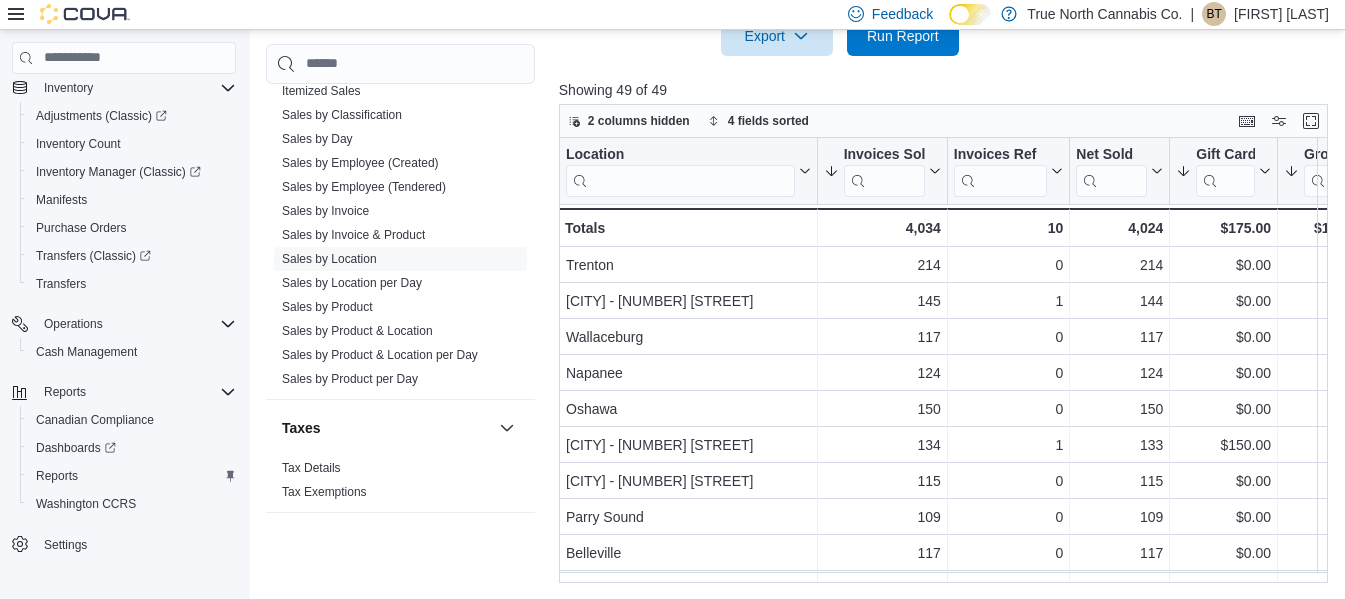 click on "Reports Feedback Cash Management Cash Management Cash Out Details Compliance OCS Transaction Submission Details Customer Customer Activity List Customer Loyalty Points Customer Purchase History Customer Queue New Customers Discounts & Promotions Discounts Promotion Details Promotions Finance GL Account Totals GL Transactions Inventory Inventory Adjustments Inventory by Product Historical Inventory Count Details Inventory On Hand by Package Inventory On Hand by Product Inventory Transactions Package Details Package History Product Expirations Purchase Orders Reorder Transfers Loyalty Loyalty Adjustments Loyalty Redemption Values OCM OCM Weekly Inventory Pricing Price Sheet Products Catalog Export Products to Archive Sales End Of Day Itemized Sales Sales by Classification Sales by Day Sales by Employee (Created) Sales by Employee (Tendered) Sales by Invoice Sales by Invoice & Product Sales by Location Sales by Location per Day Sales by Product Sales by Product & Location Sales by Product & Location per Day" at bounding box center (801, -30) 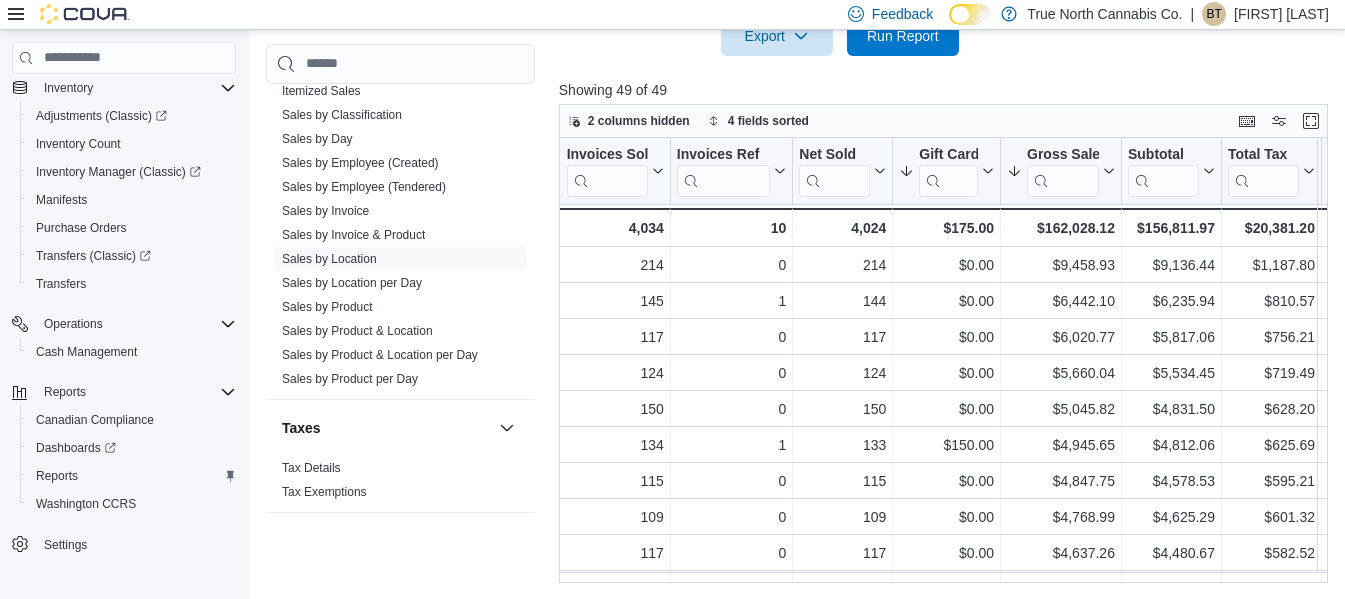 scroll, scrollTop: 0, scrollLeft: 302, axis: horizontal 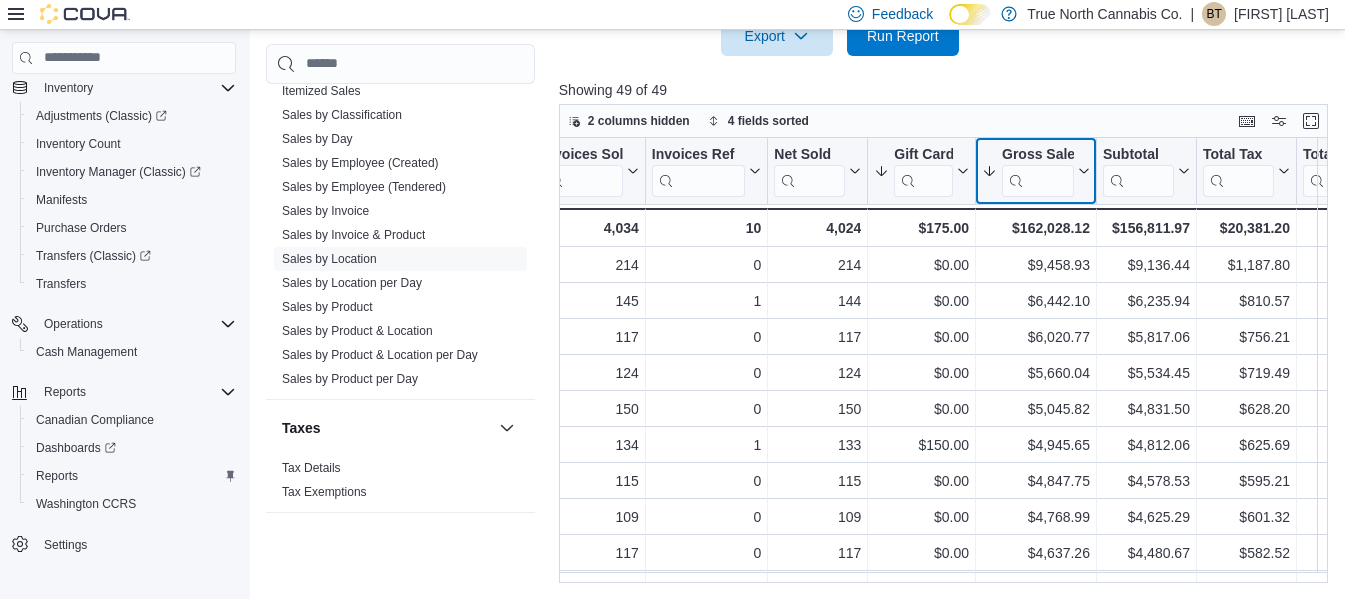 click 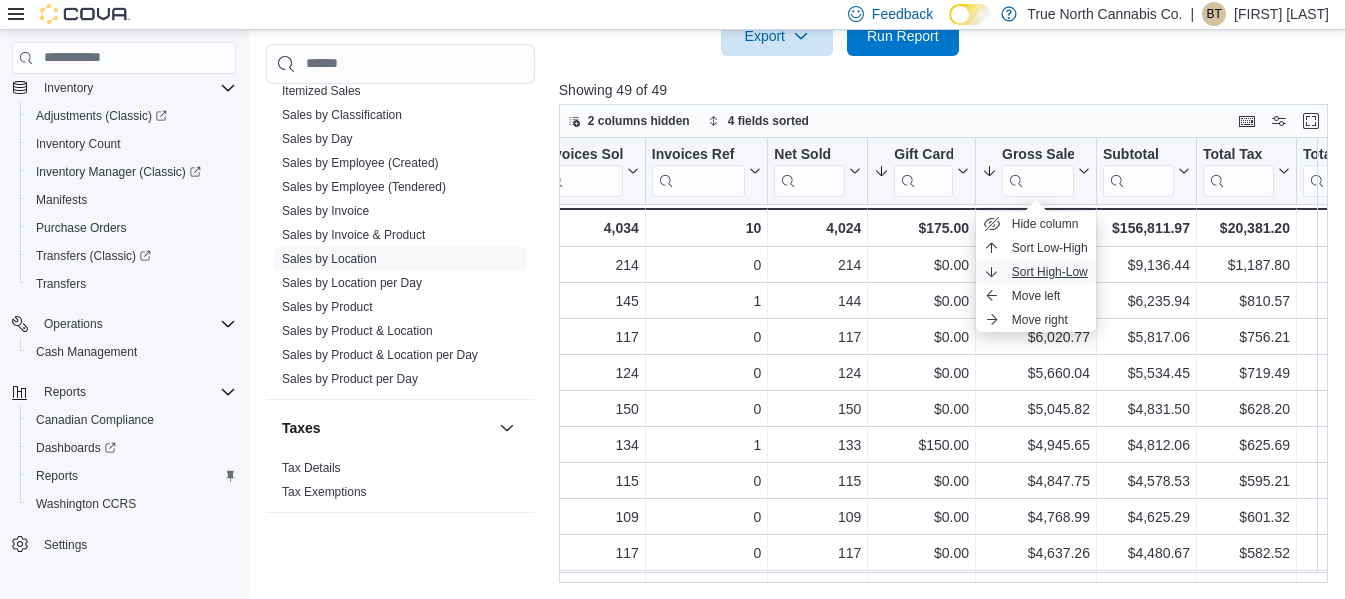 click on "Sort High-Low" at bounding box center (1050, 272) 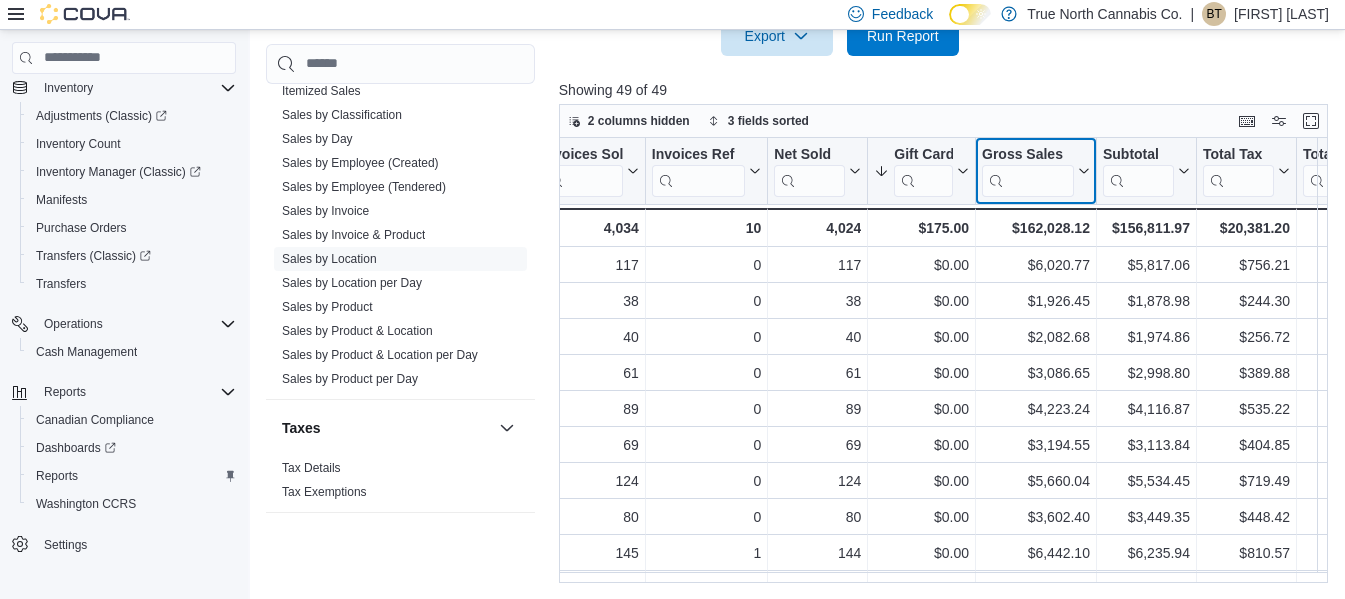 click 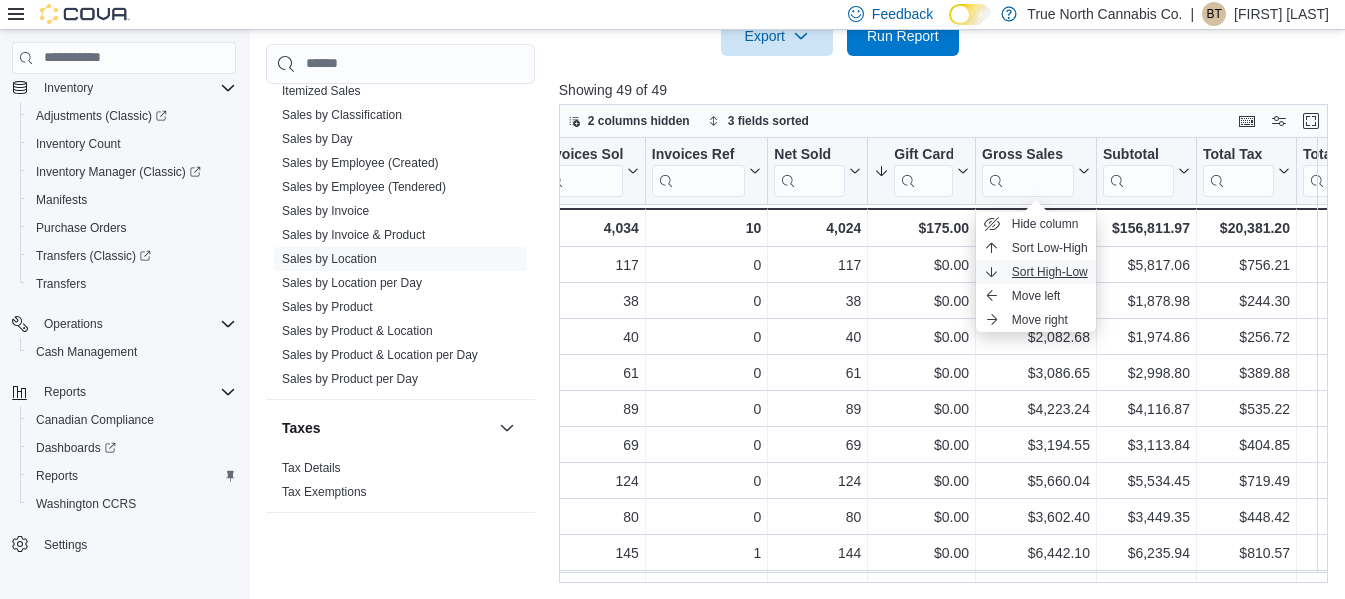 click on "Sort High-Low" at bounding box center [1036, 272] 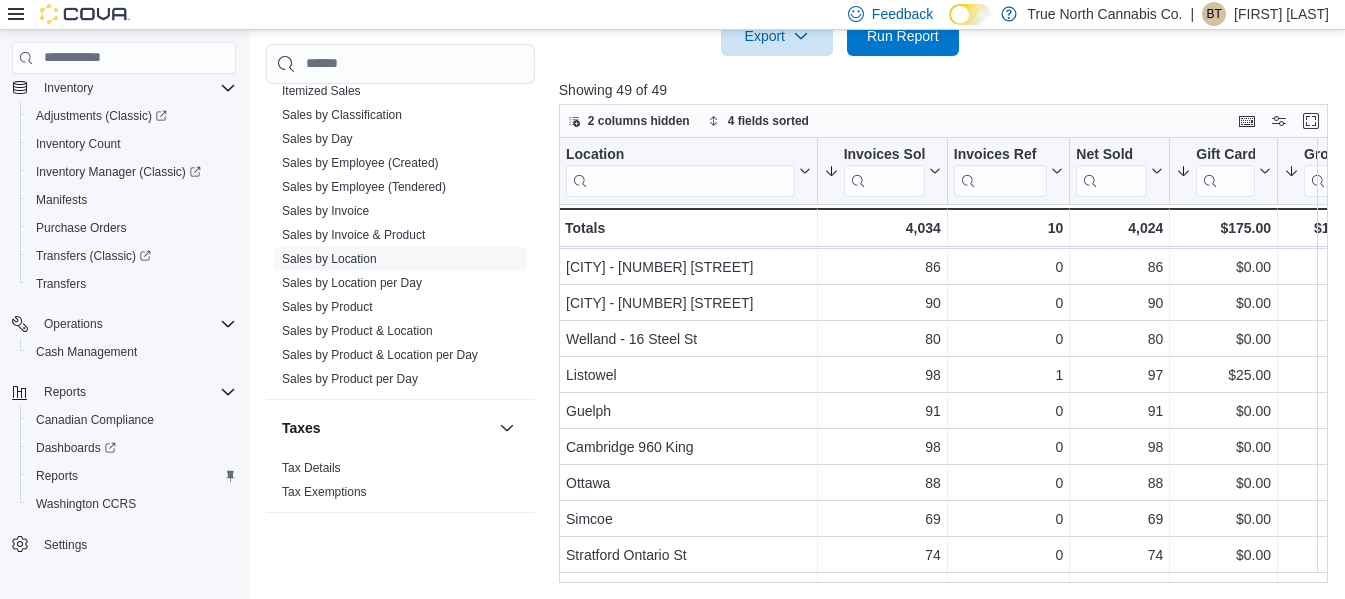 scroll, scrollTop: 438, scrollLeft: 0, axis: vertical 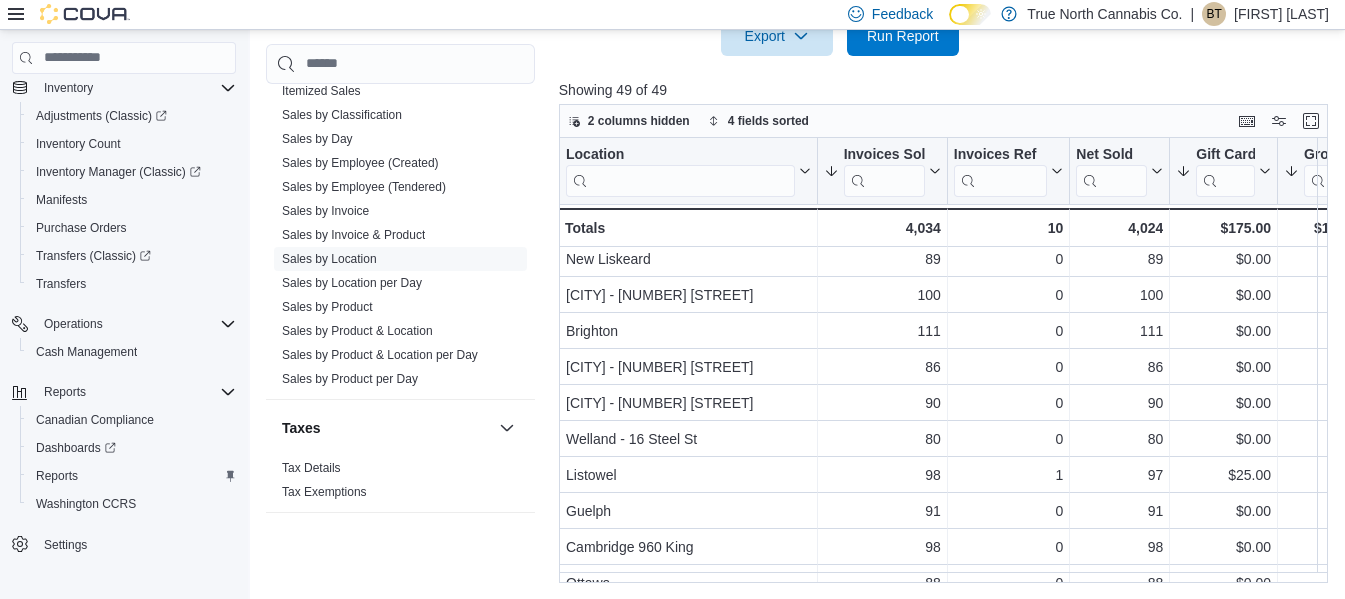 drag, startPoint x: 716, startPoint y: 585, endPoint x: 731, endPoint y: 587, distance: 15.132746 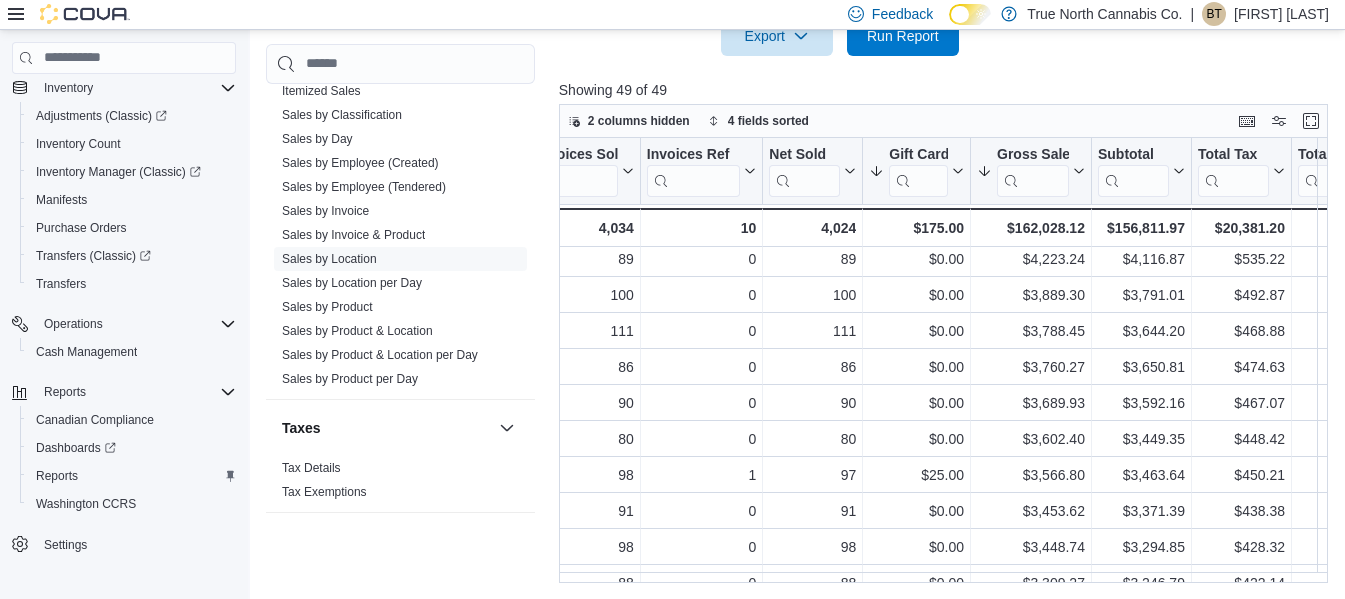 scroll, scrollTop: 438, scrollLeft: 323, axis: both 